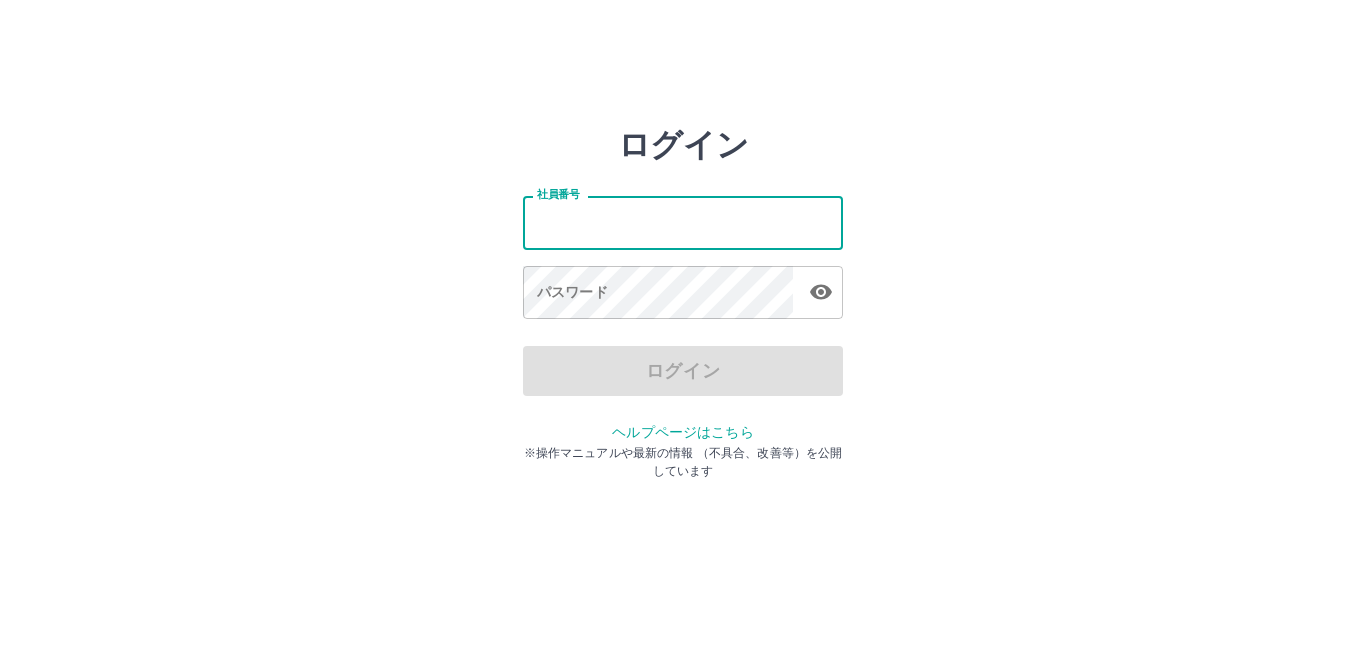 scroll, scrollTop: 0, scrollLeft: 0, axis: both 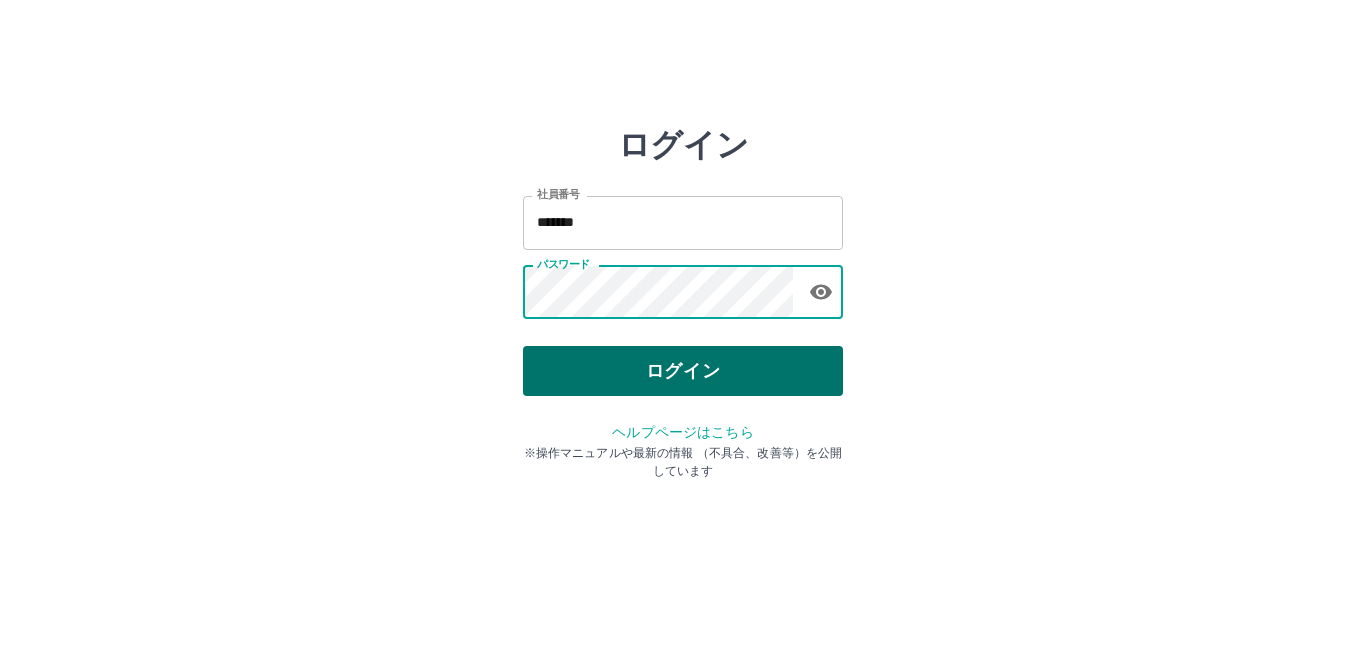 click on "ログイン" at bounding box center (683, 371) 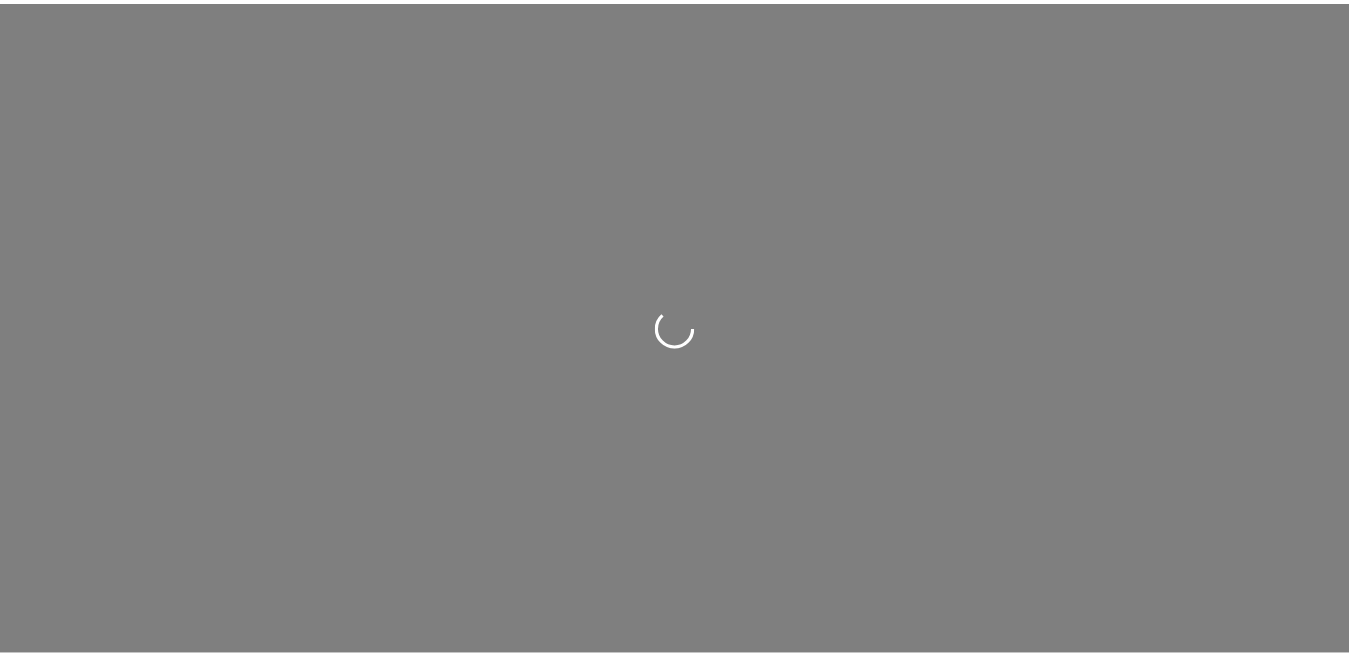 scroll, scrollTop: 0, scrollLeft: 0, axis: both 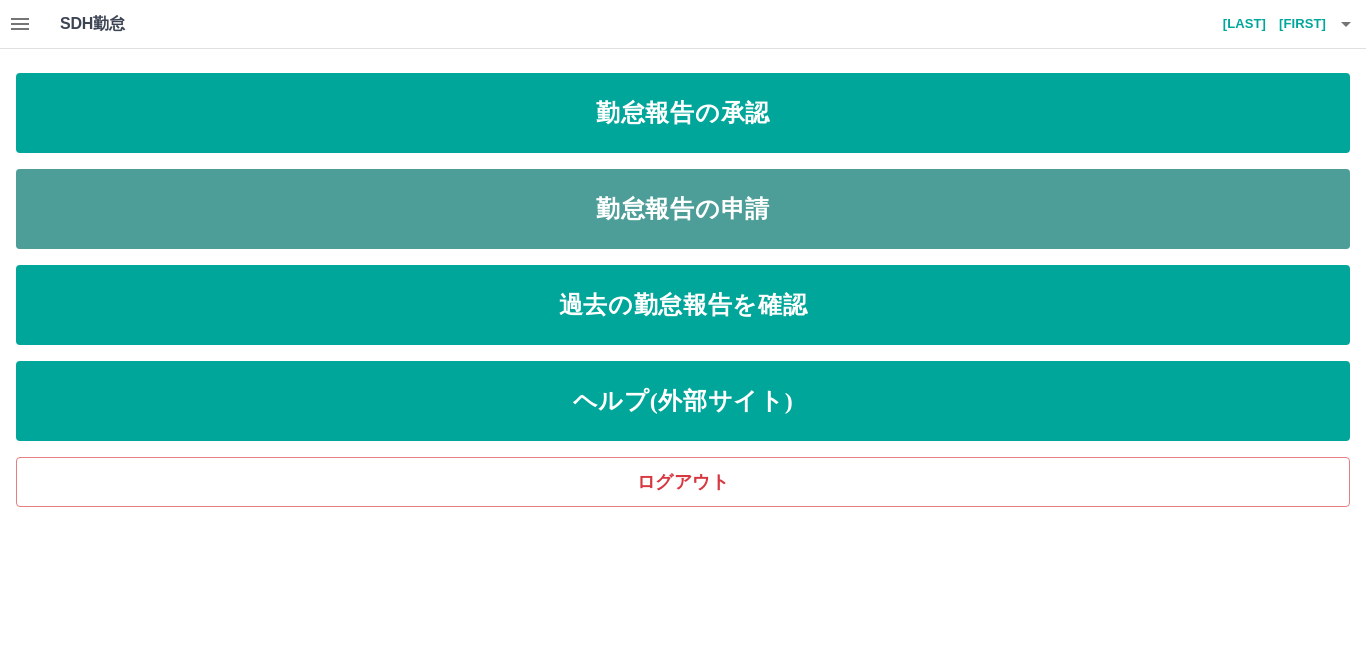 click on "勤怠報告の申請" at bounding box center (683, 209) 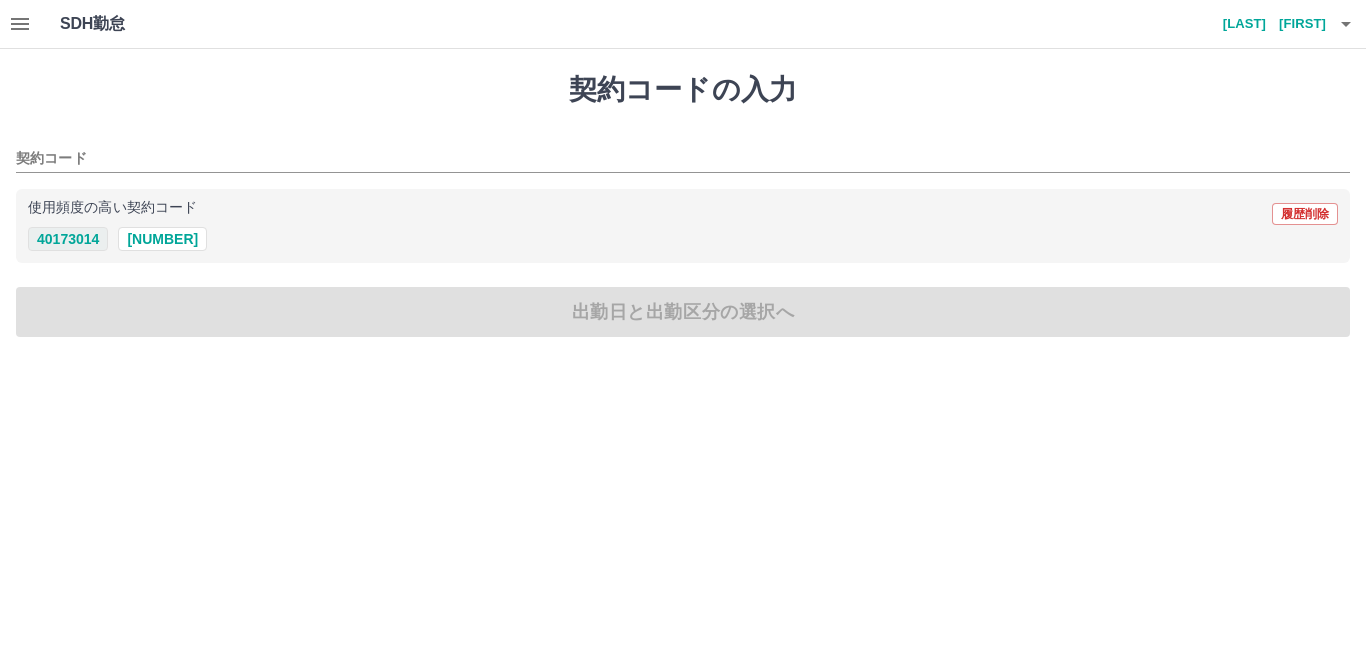click on "40173014" at bounding box center (68, 239) 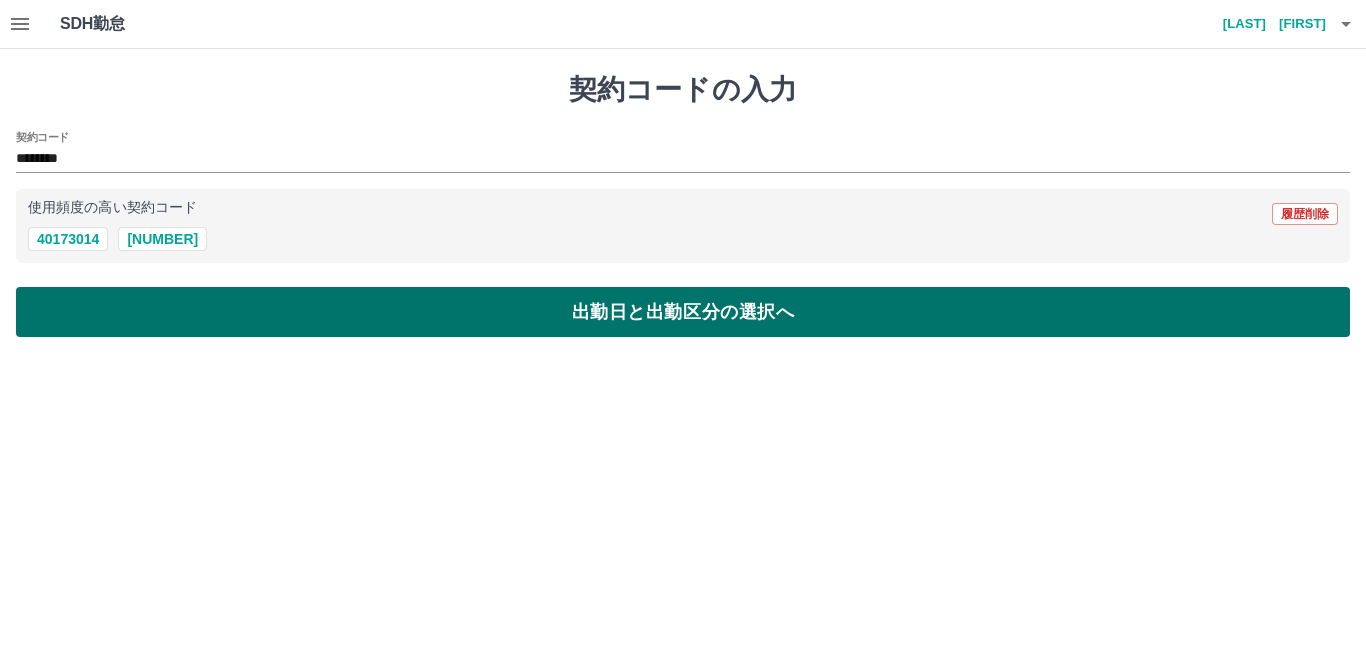 click on "出勤日と出勤区分の選択へ" at bounding box center [683, 312] 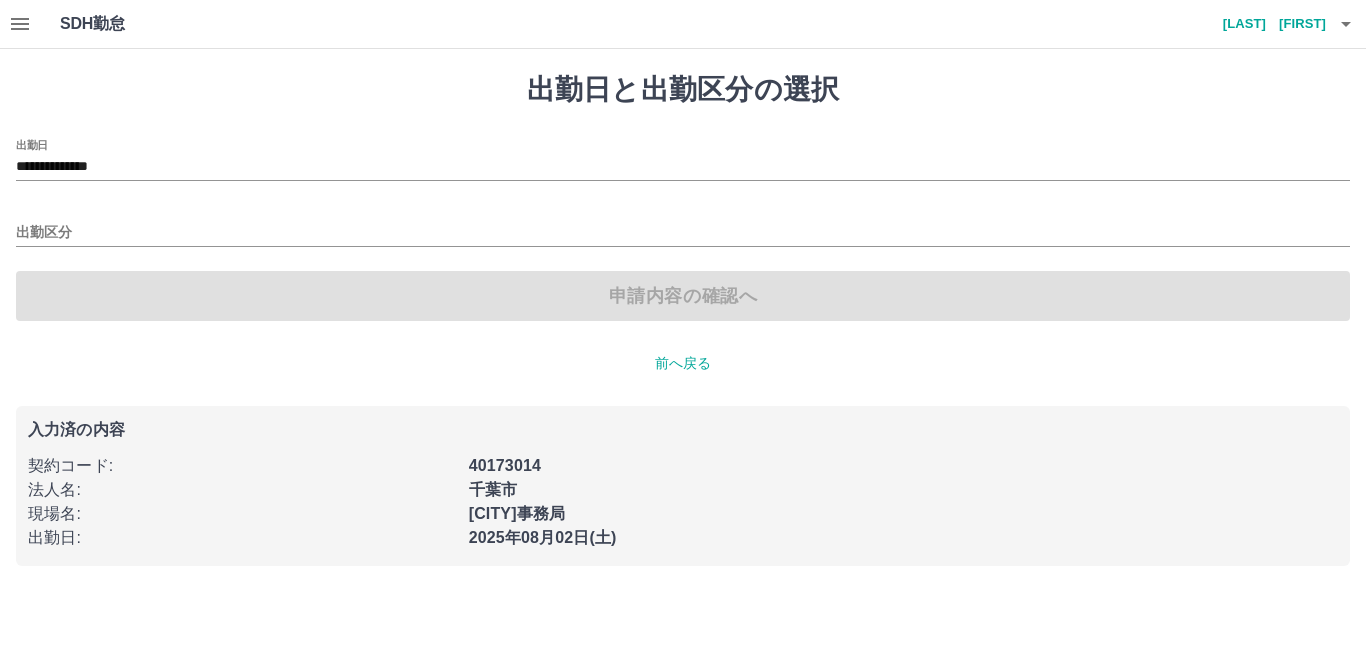 click on "**********" at bounding box center [683, 160] 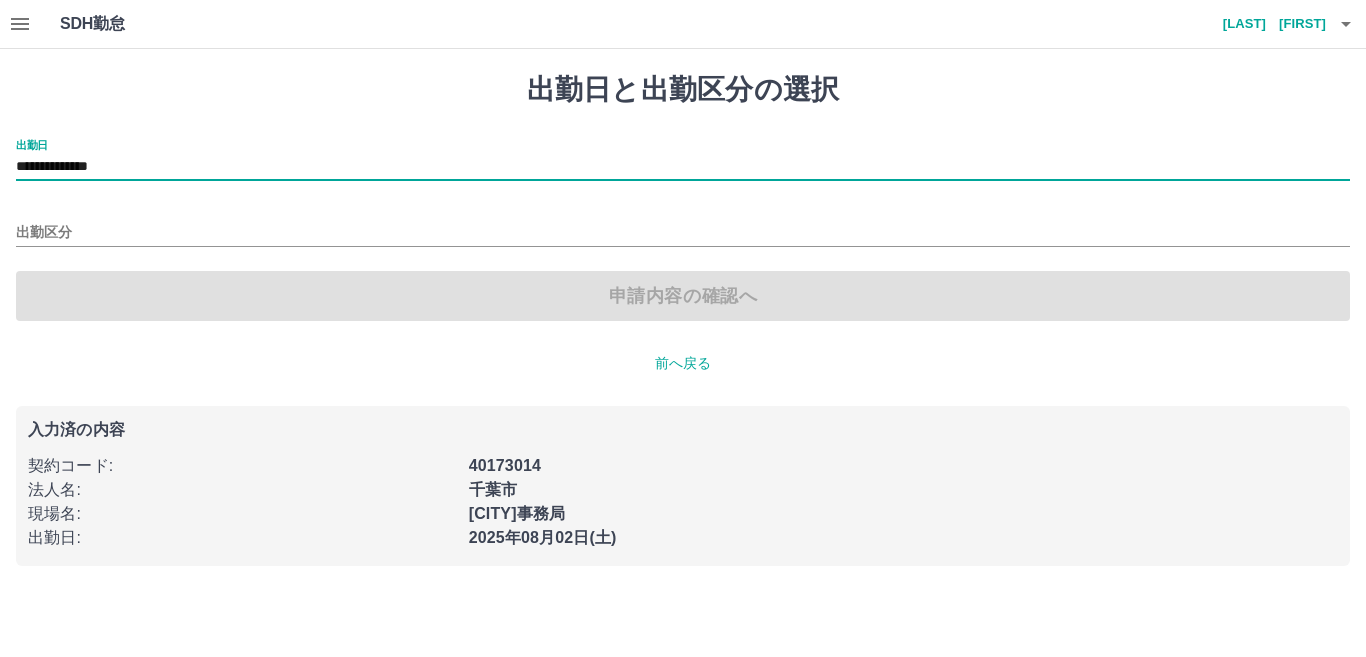 click on "**********" at bounding box center [683, 167] 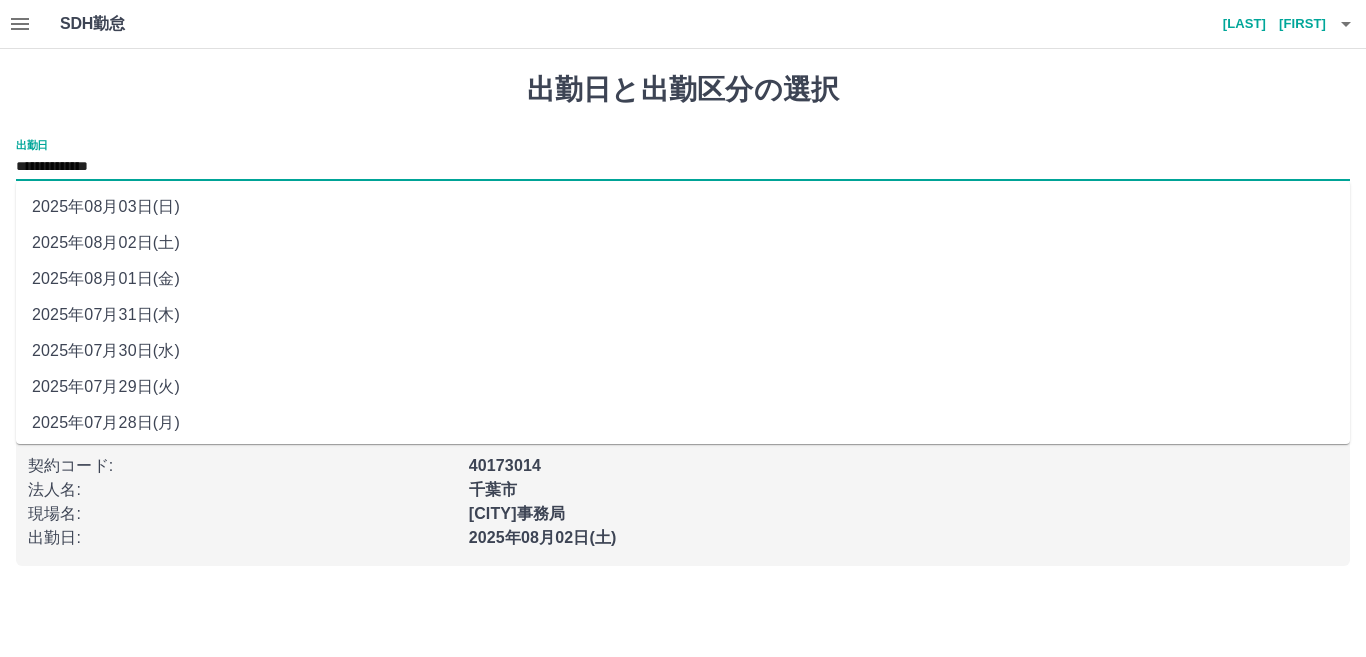 click on "2025年08月01日(金)" at bounding box center (683, 279) 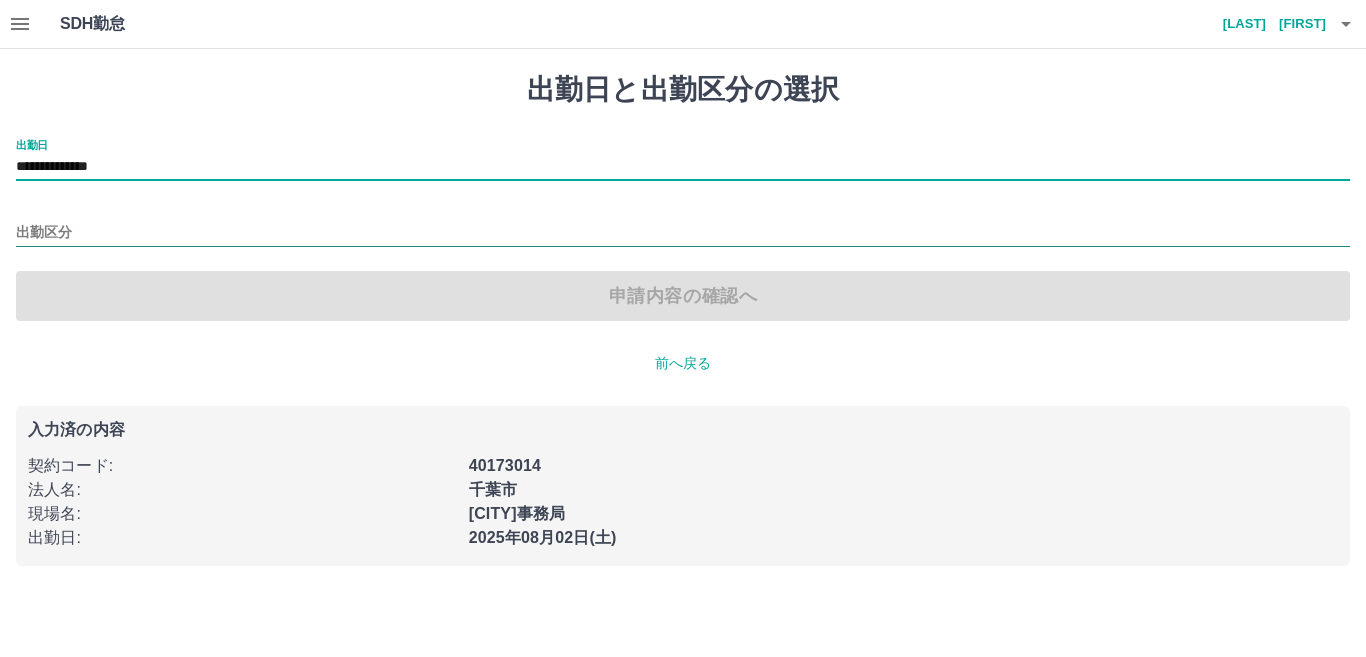 click on "出勤区分" at bounding box center [683, 233] 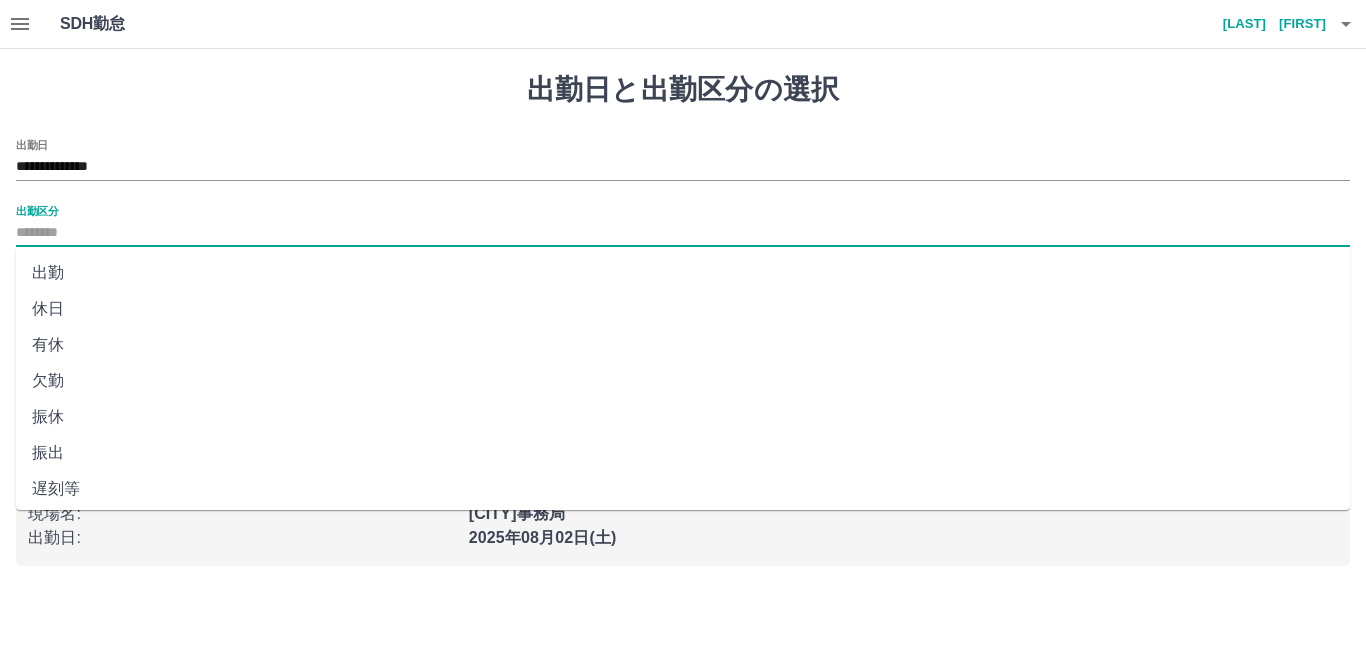 click on "出勤" at bounding box center [683, 273] 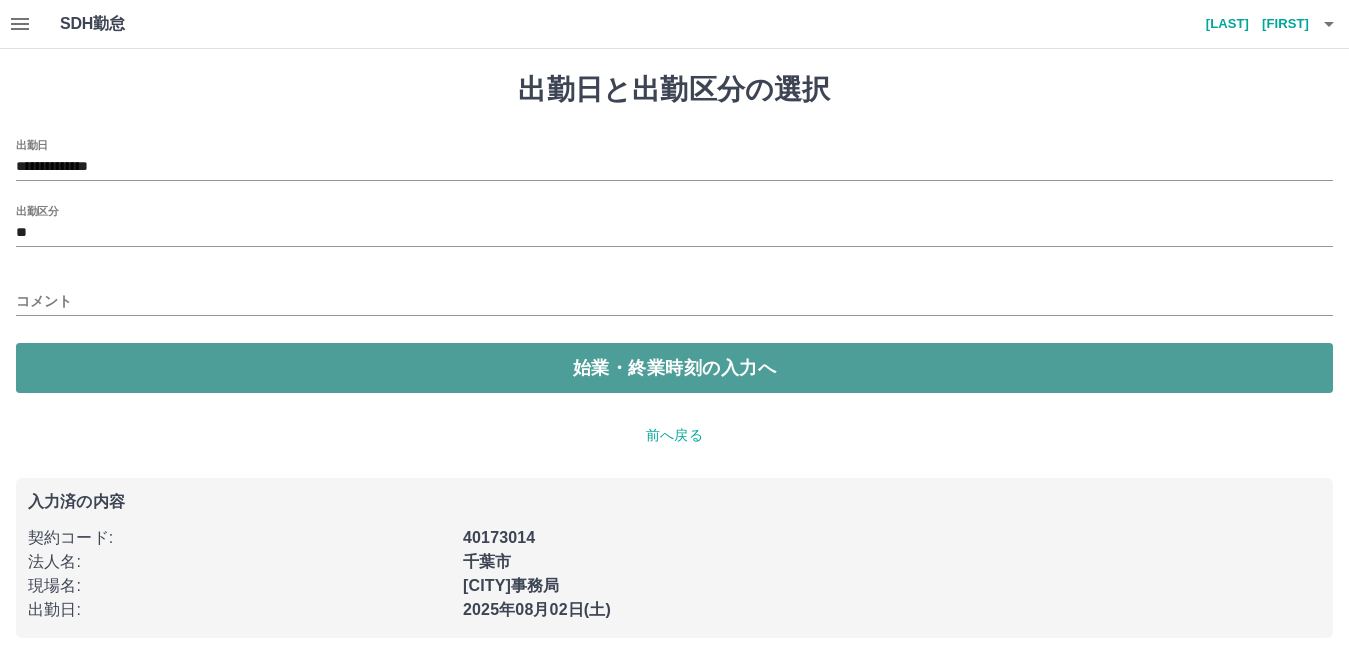 click on "始業・終業時刻の入力へ" at bounding box center (674, 368) 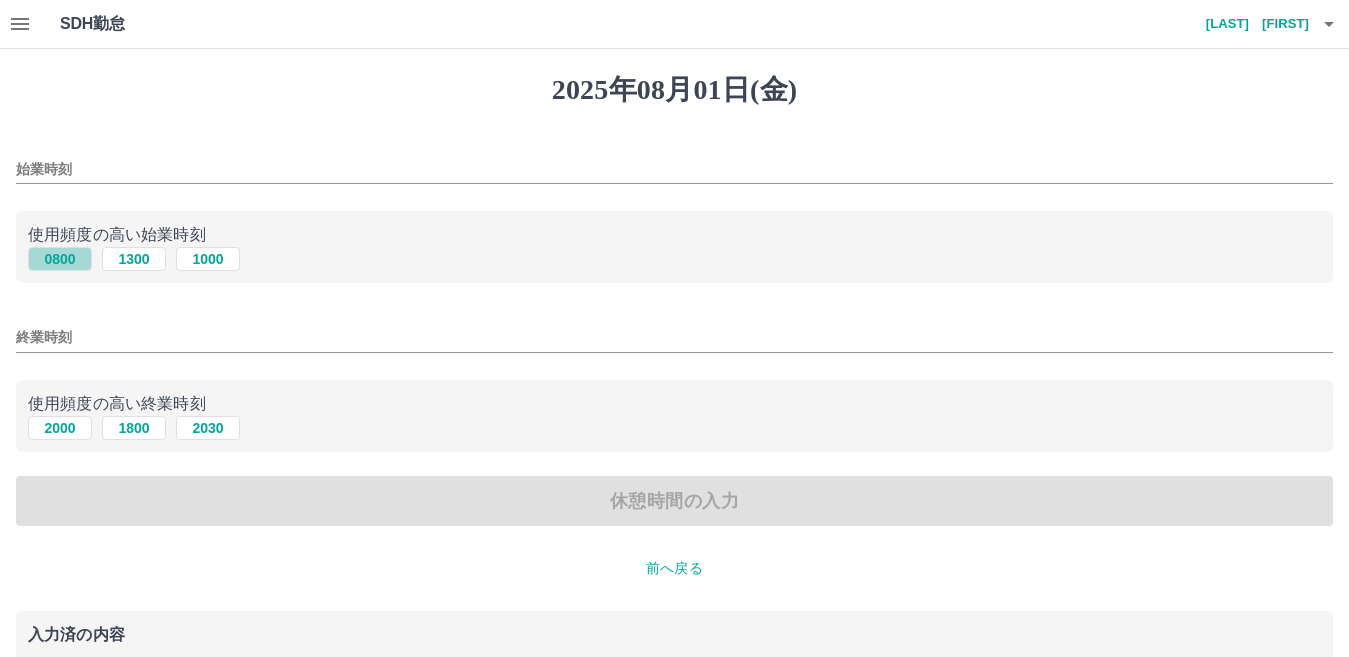 click on "0800" at bounding box center [60, 259] 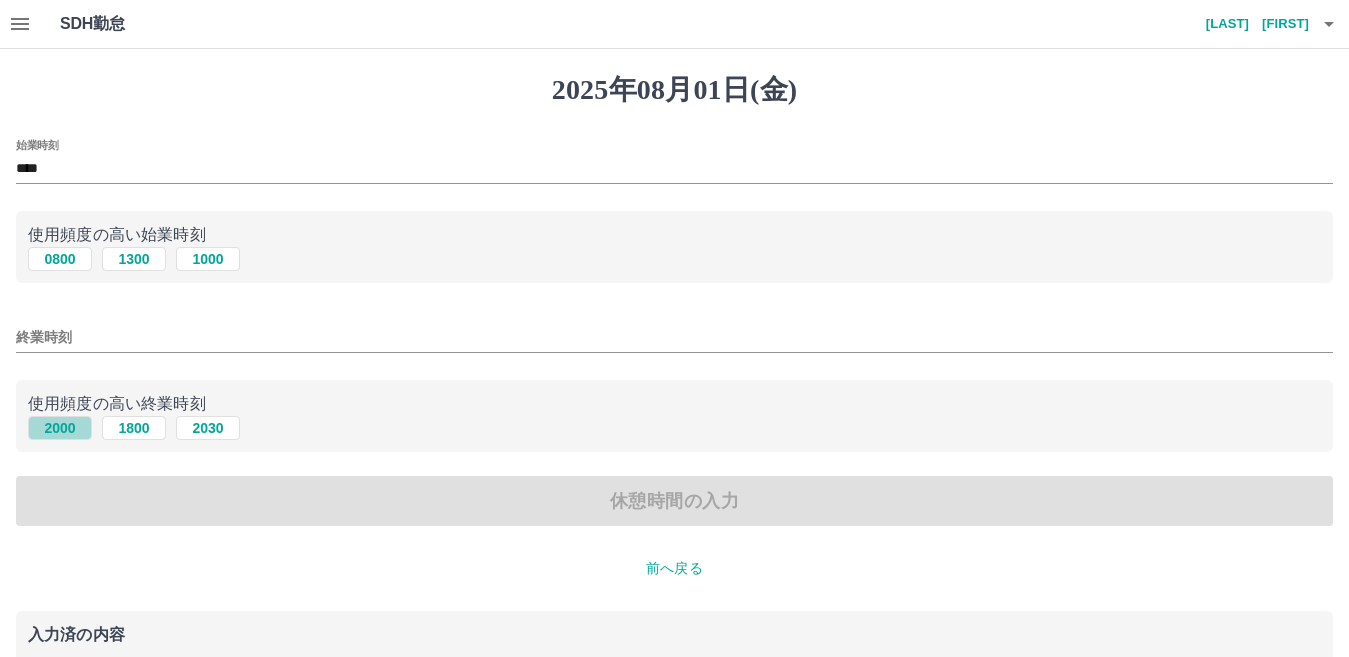 click on "2000" at bounding box center [60, 428] 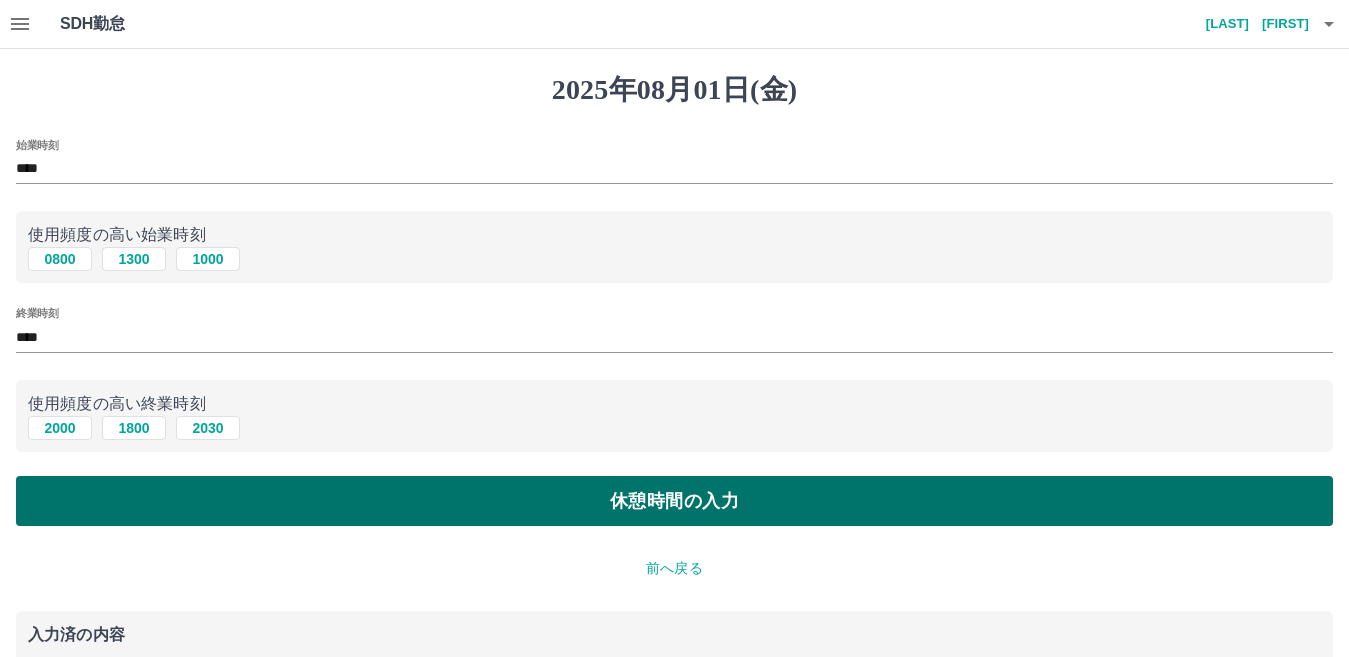 click on "休憩時間の入力" at bounding box center (674, 501) 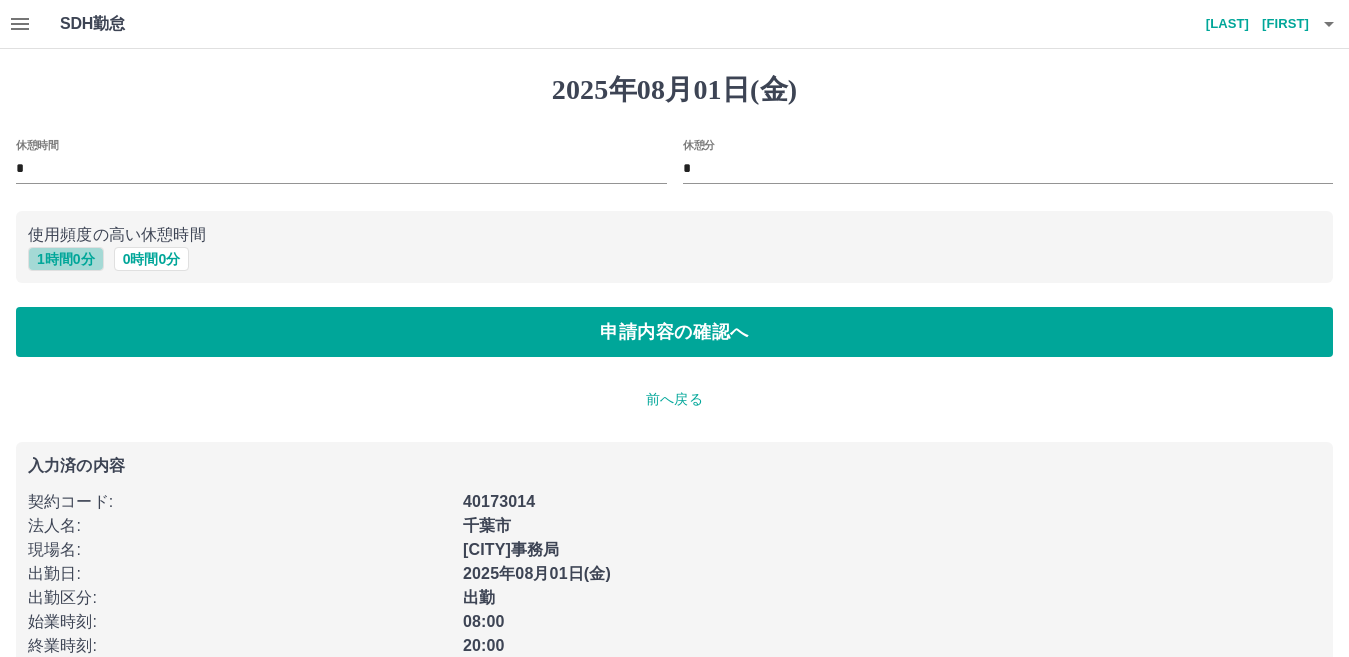 click on "1 時間 0 分" at bounding box center (66, 259) 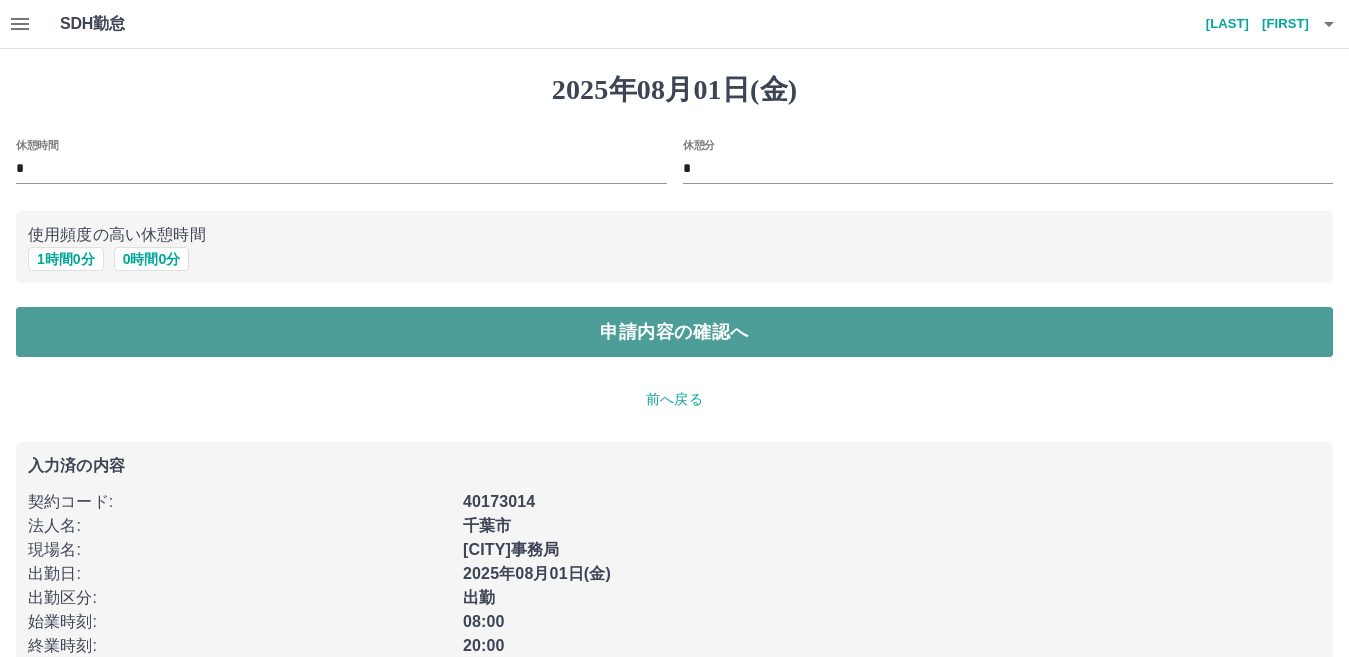 click on "申請内容の確認へ" at bounding box center (674, 332) 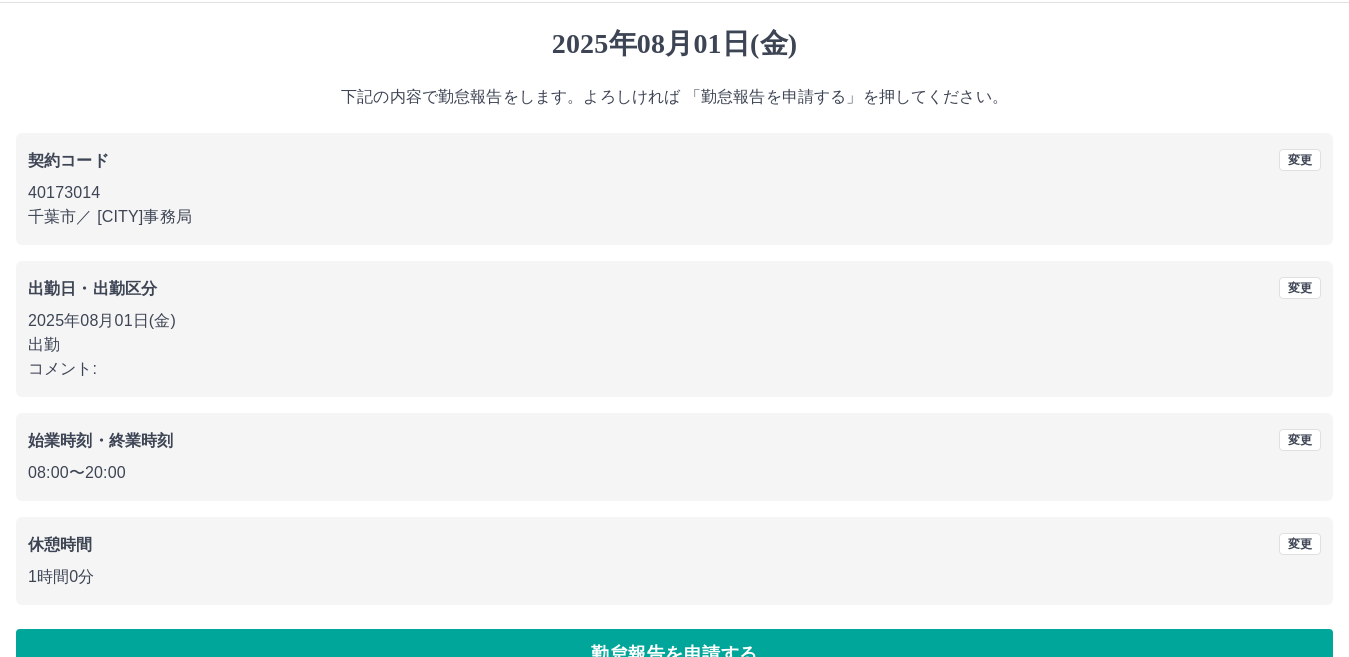 scroll, scrollTop: 92, scrollLeft: 0, axis: vertical 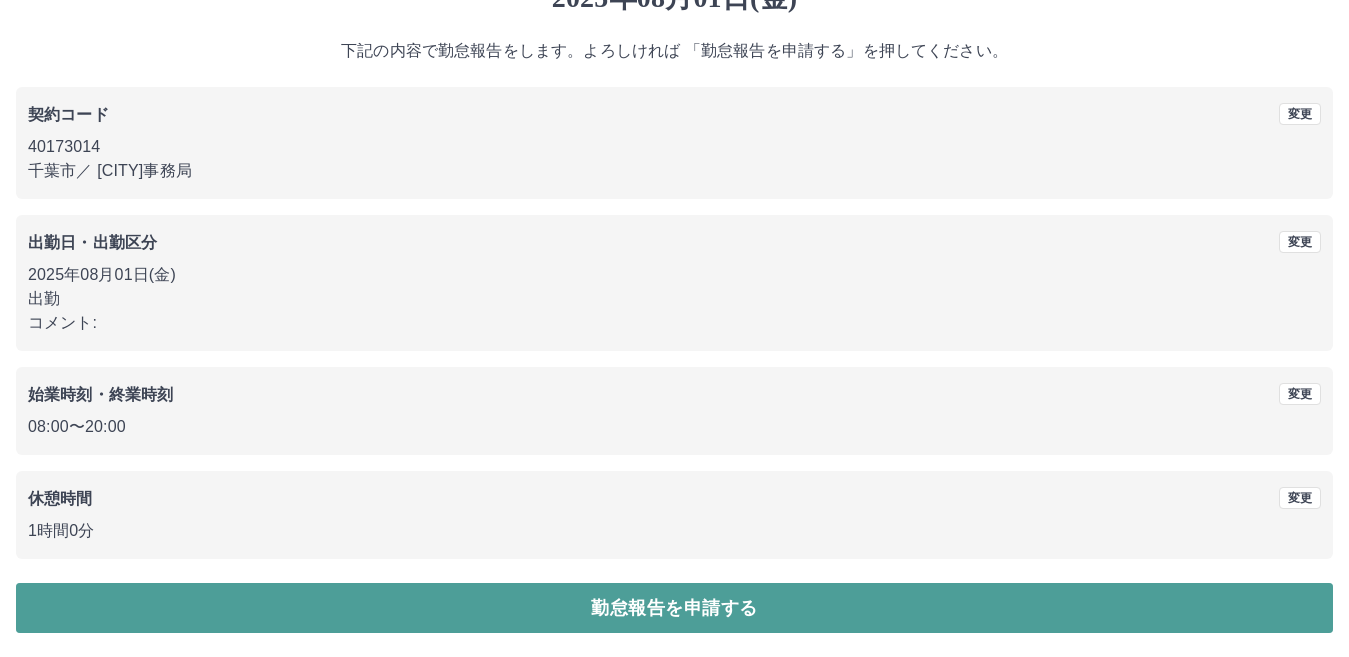 click on "勤怠報告を申請する" at bounding box center [674, 608] 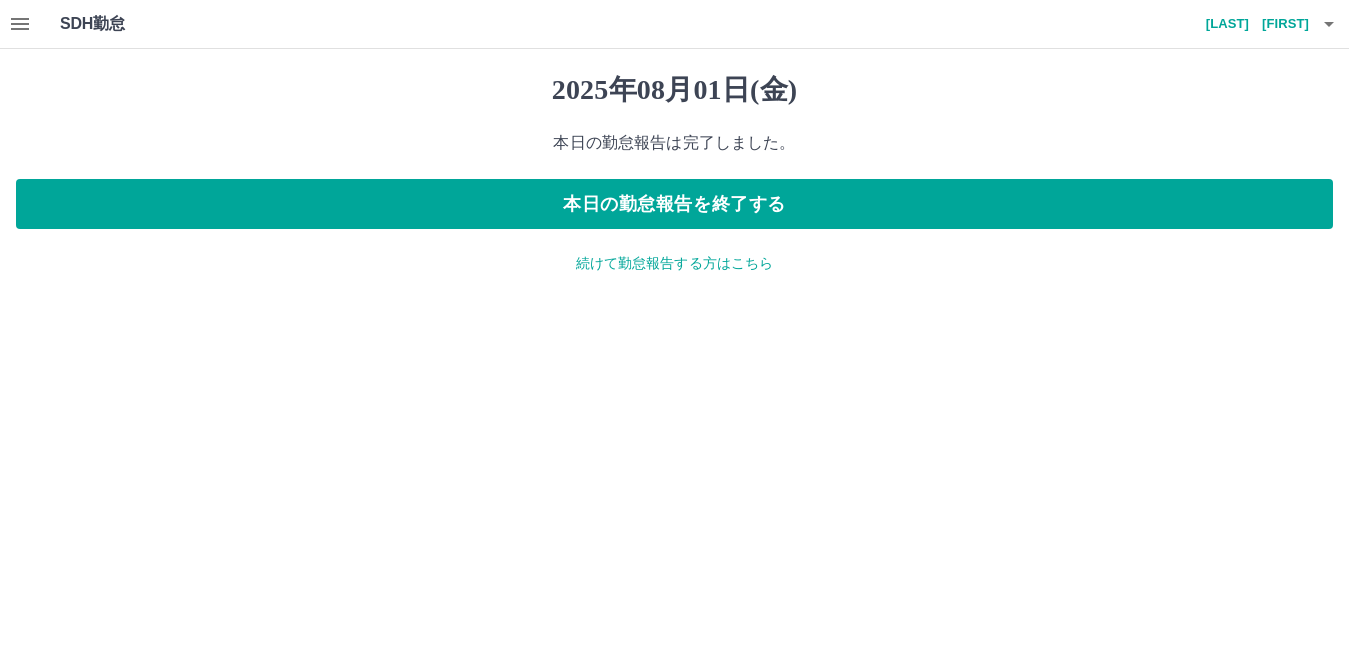 scroll, scrollTop: 0, scrollLeft: 0, axis: both 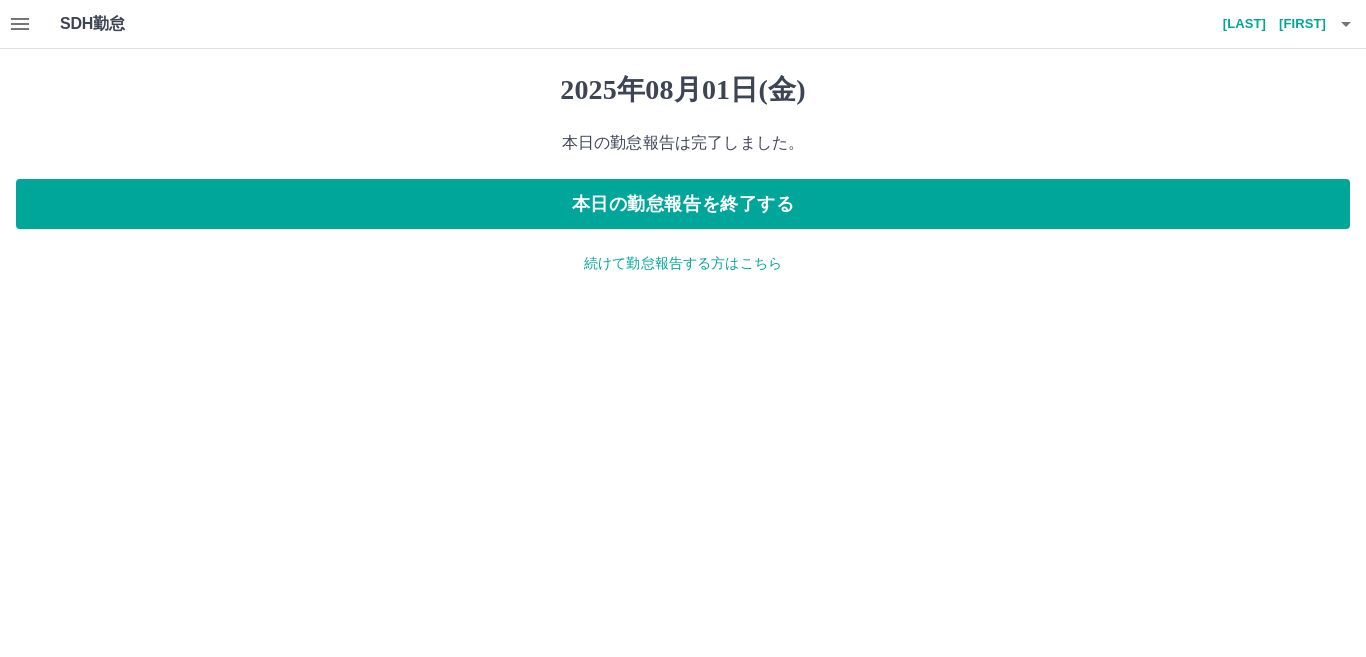 click 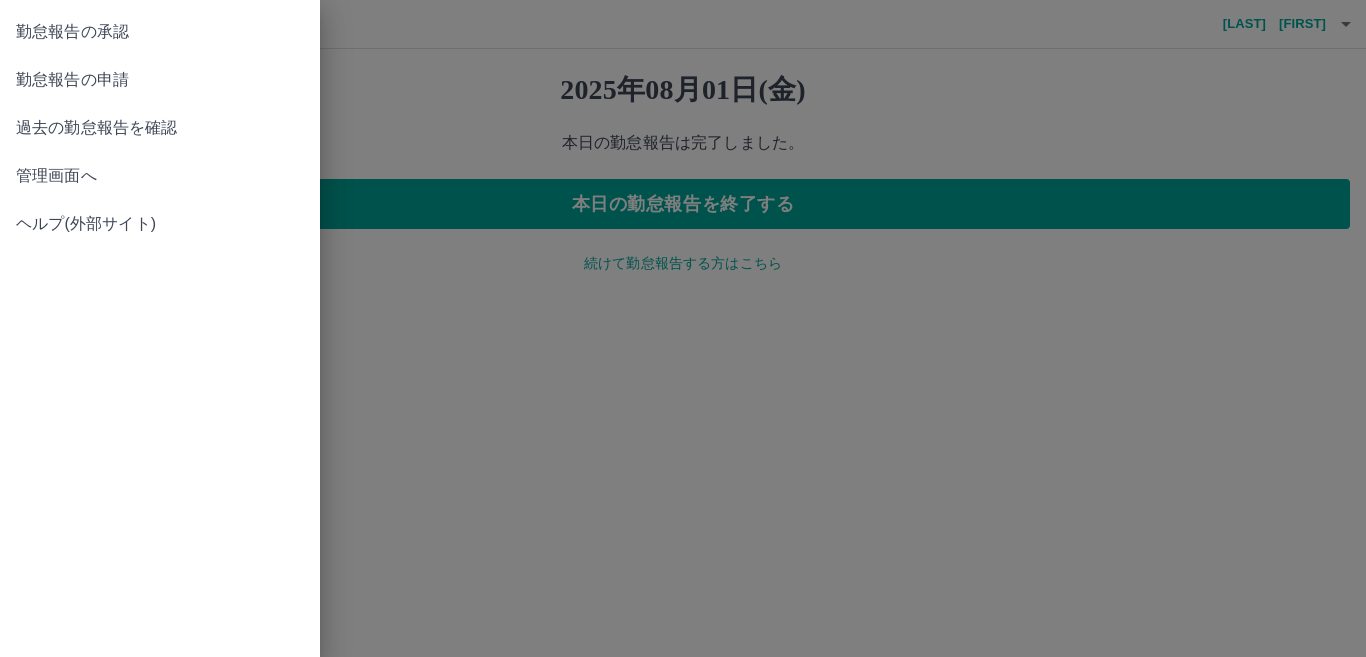 click on "勤怠報告の承認" at bounding box center [160, 32] 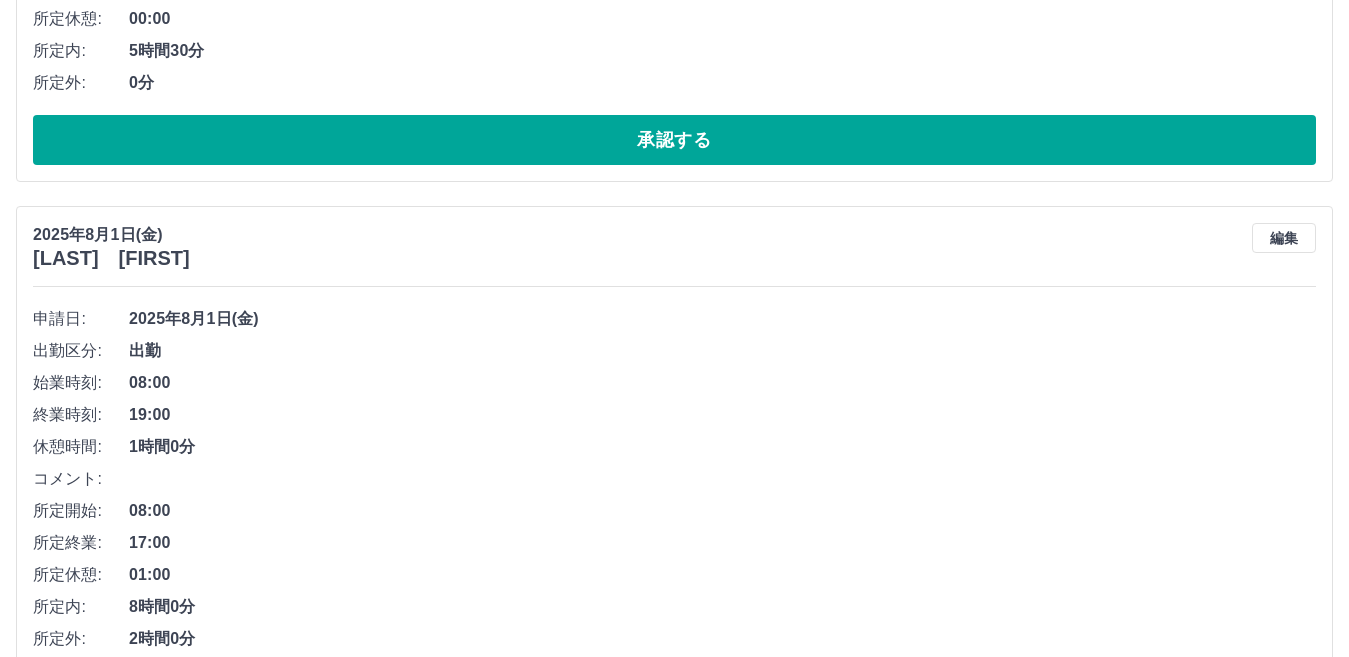 scroll, scrollTop: 600, scrollLeft: 0, axis: vertical 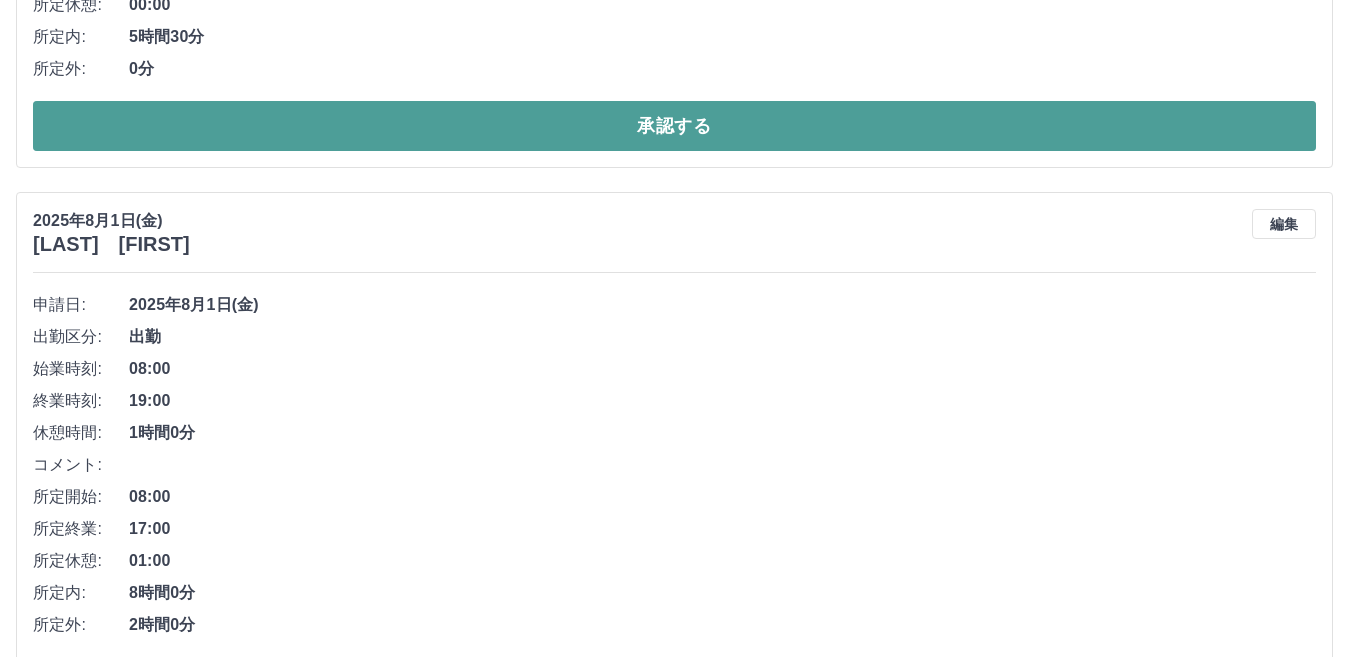 click on "承認する" at bounding box center (674, 126) 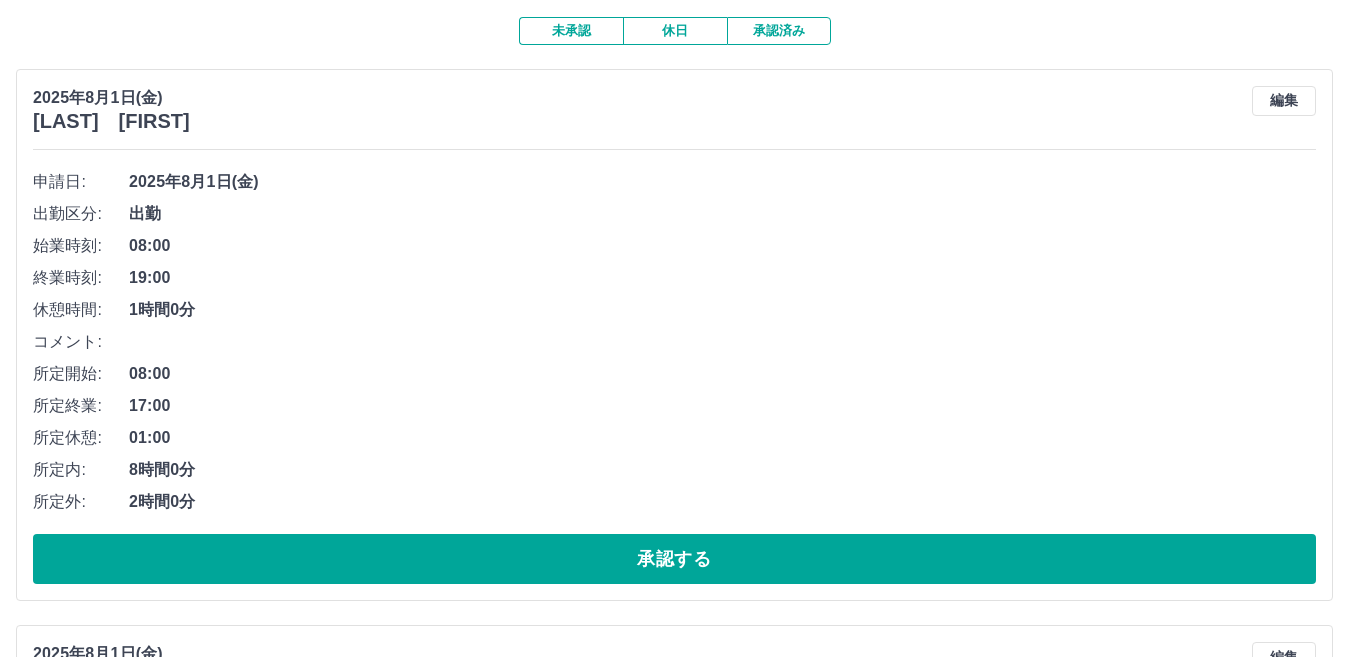 scroll, scrollTop: 144, scrollLeft: 0, axis: vertical 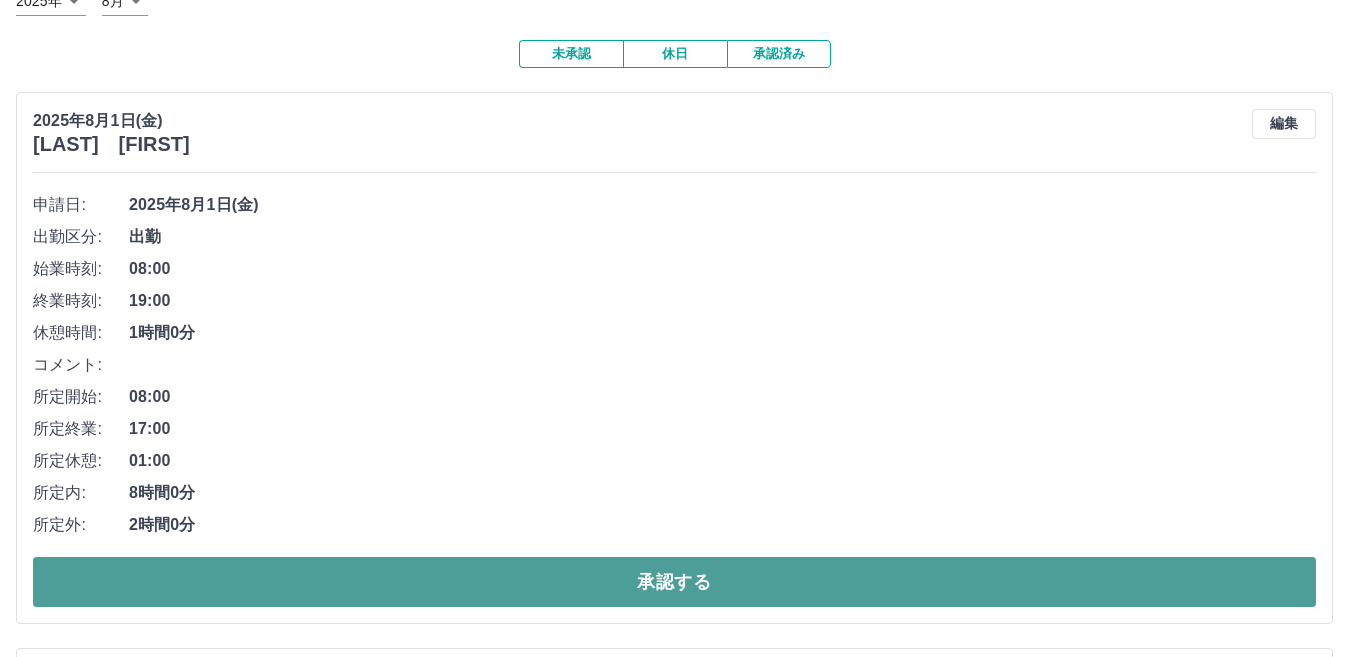 click on "承認する" at bounding box center (674, 582) 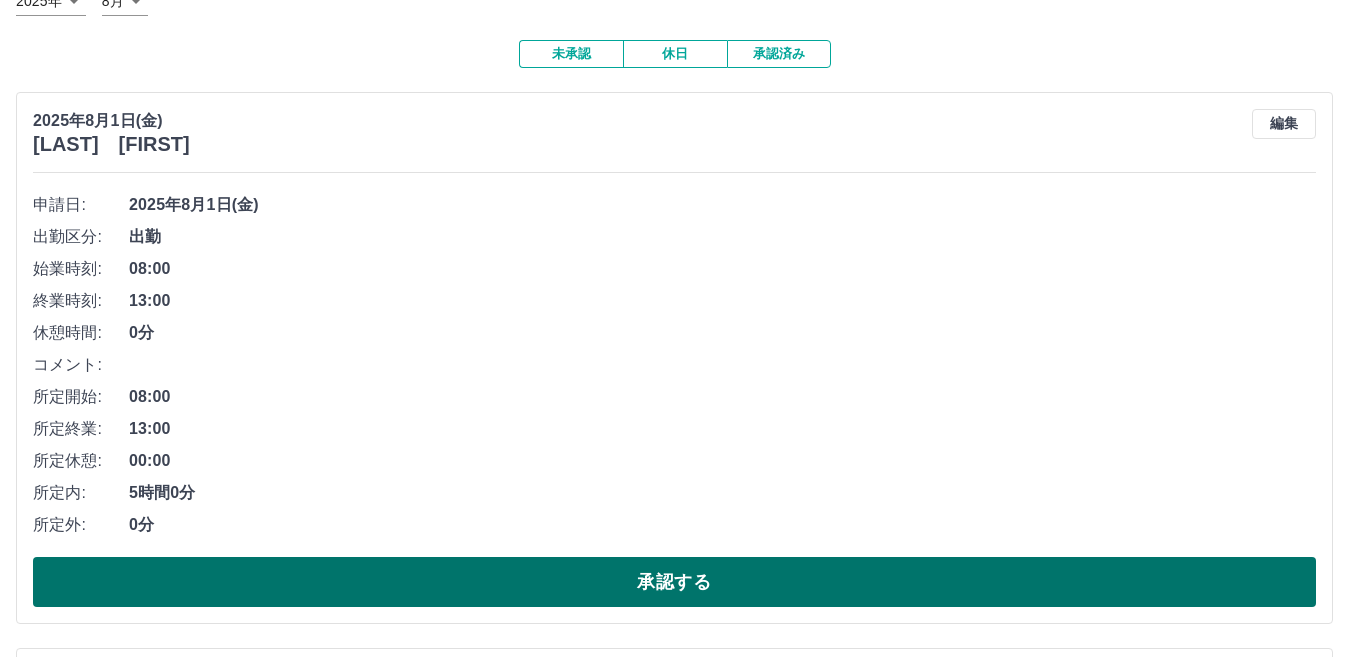click on "承認する" at bounding box center (674, 582) 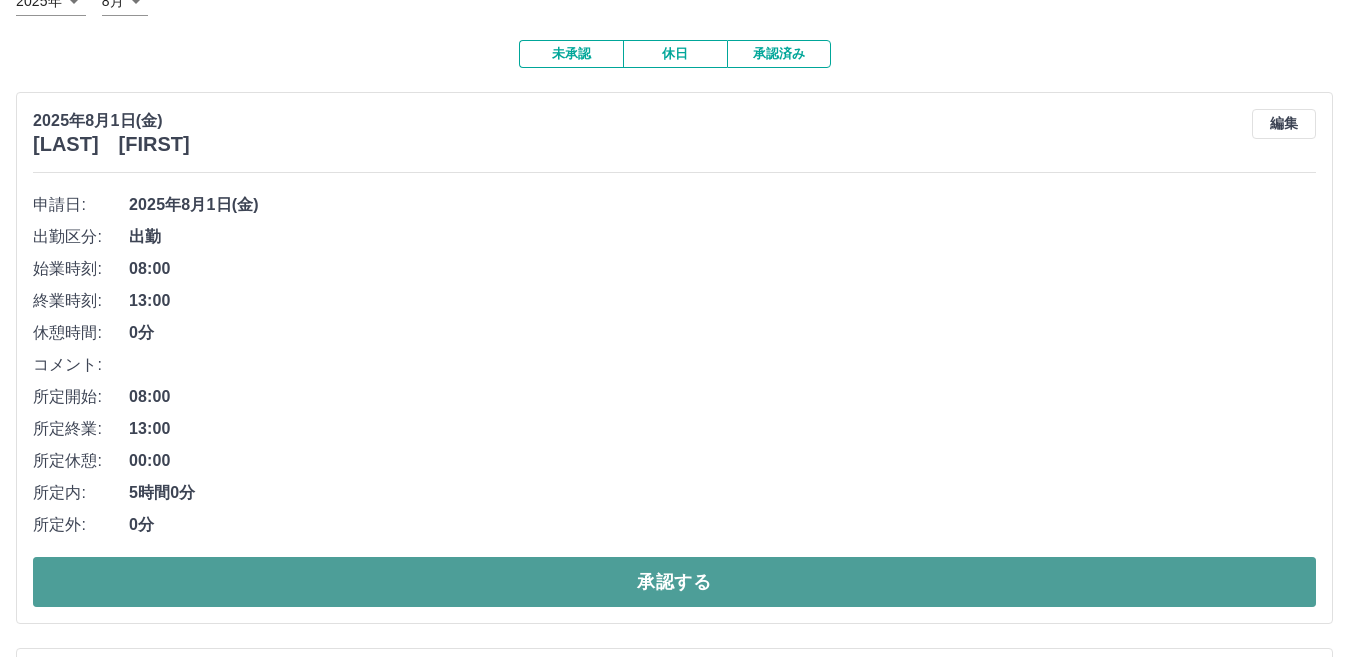 click on "承認する" at bounding box center [674, 582] 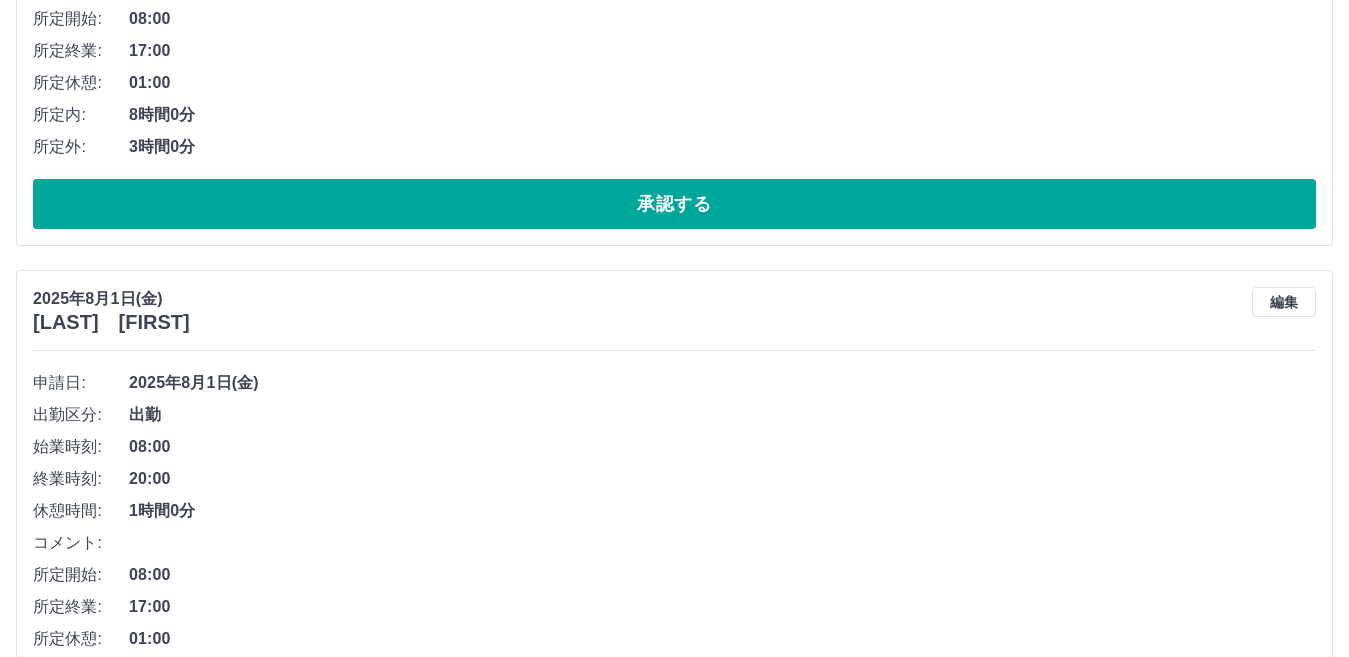 scroll, scrollTop: 744, scrollLeft: 0, axis: vertical 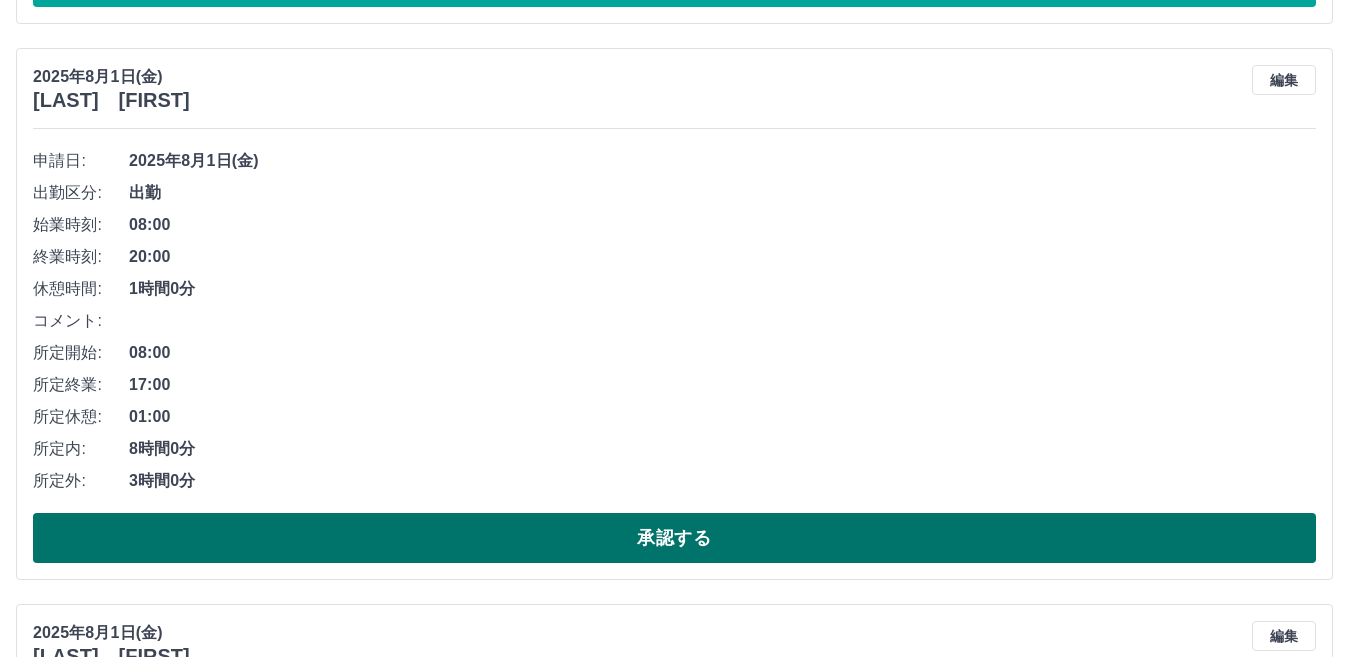 click on "承認する" at bounding box center (674, 538) 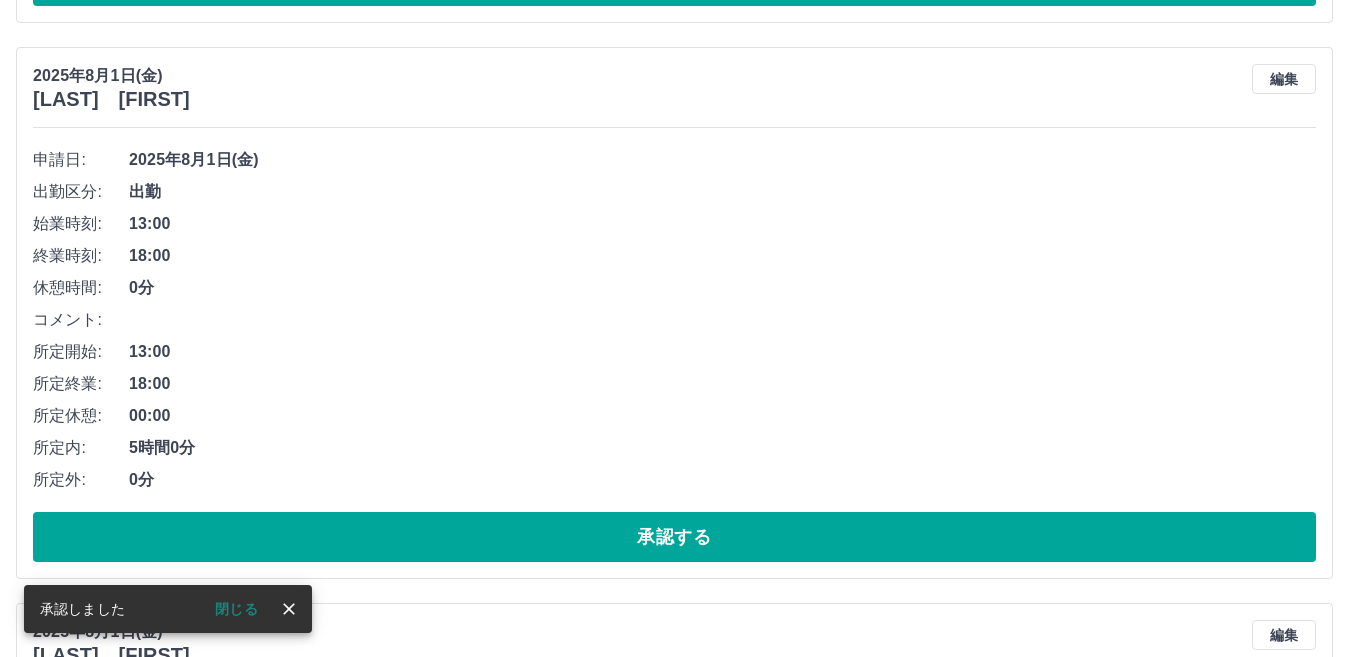 scroll, scrollTop: 744, scrollLeft: 0, axis: vertical 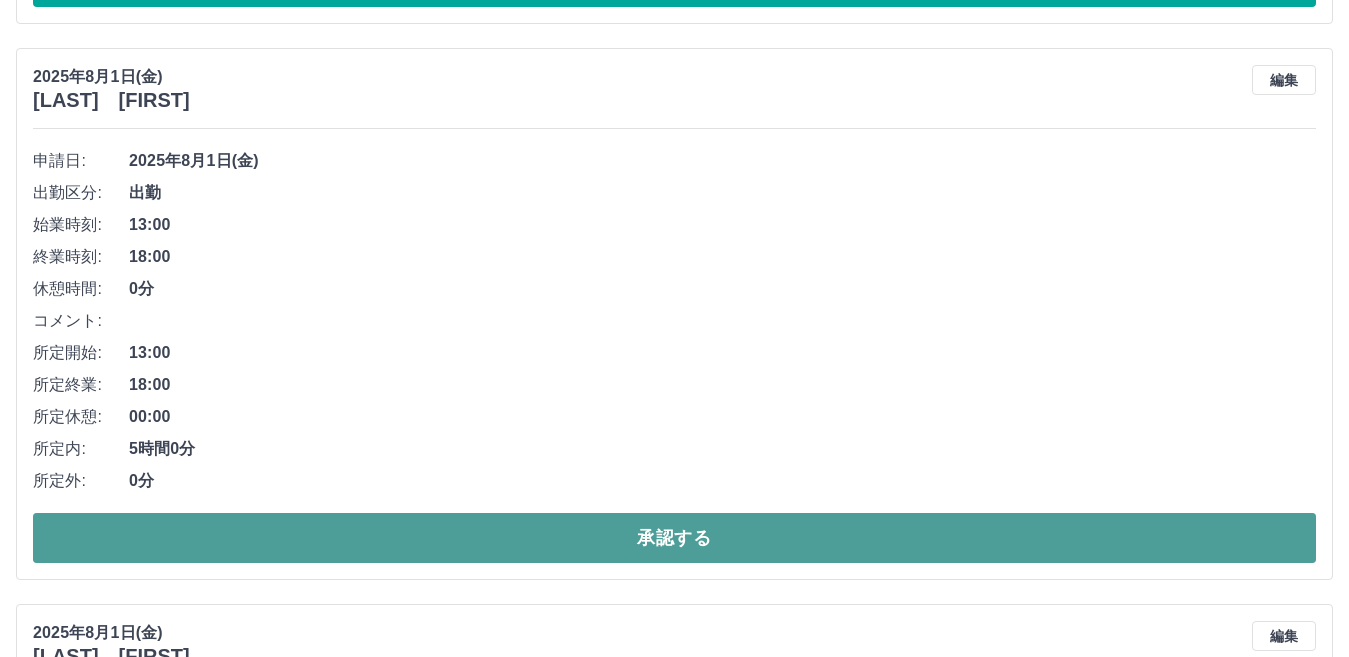 click on "承認する" at bounding box center (674, 538) 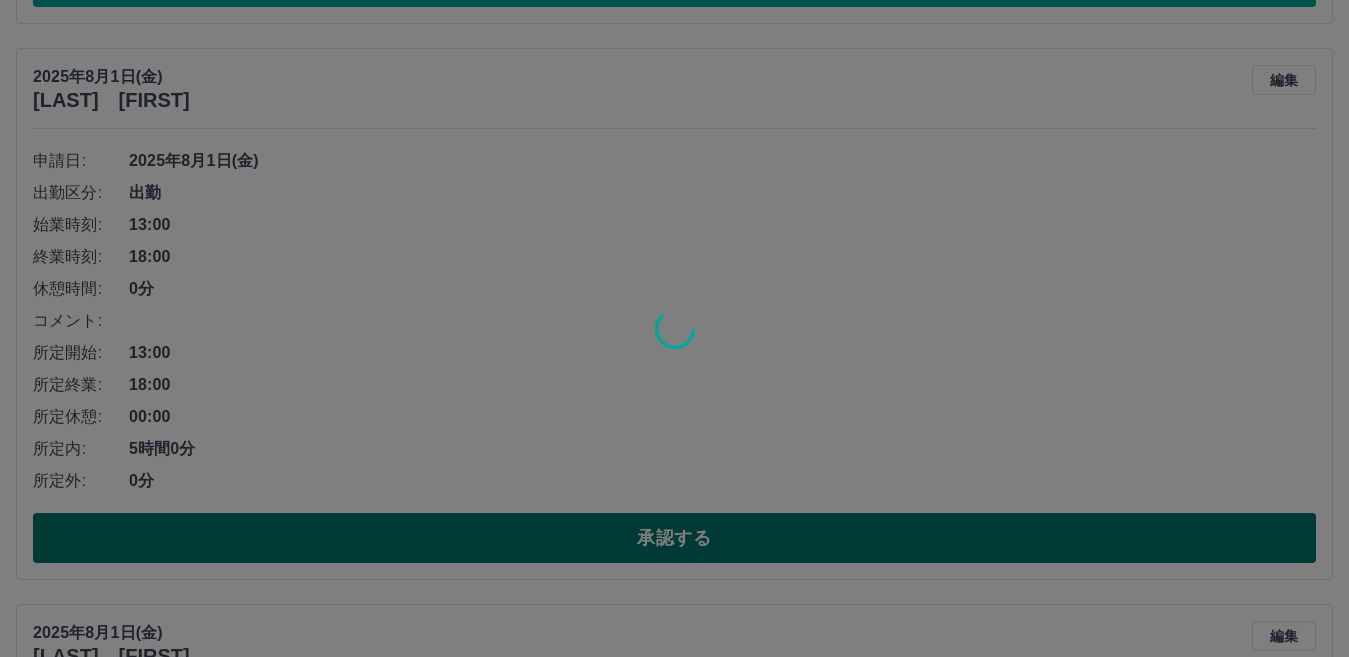 scroll, scrollTop: 693, scrollLeft: 0, axis: vertical 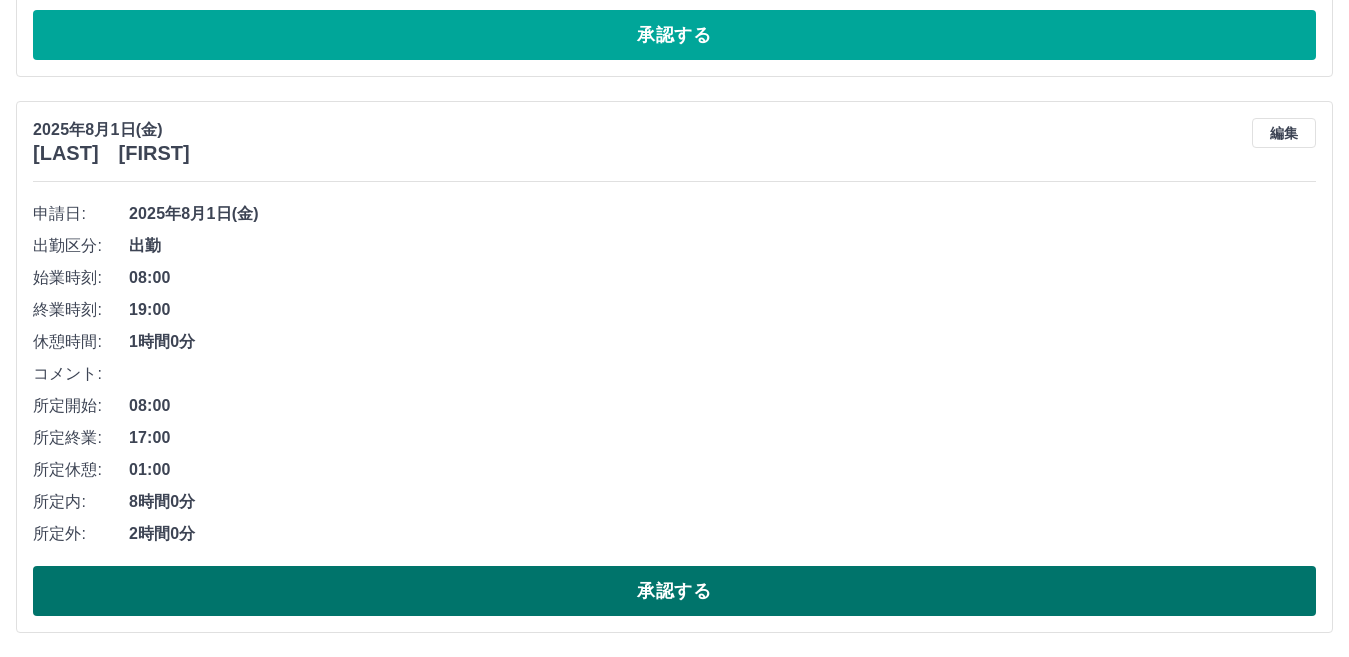 click on "承認する" at bounding box center [674, 591] 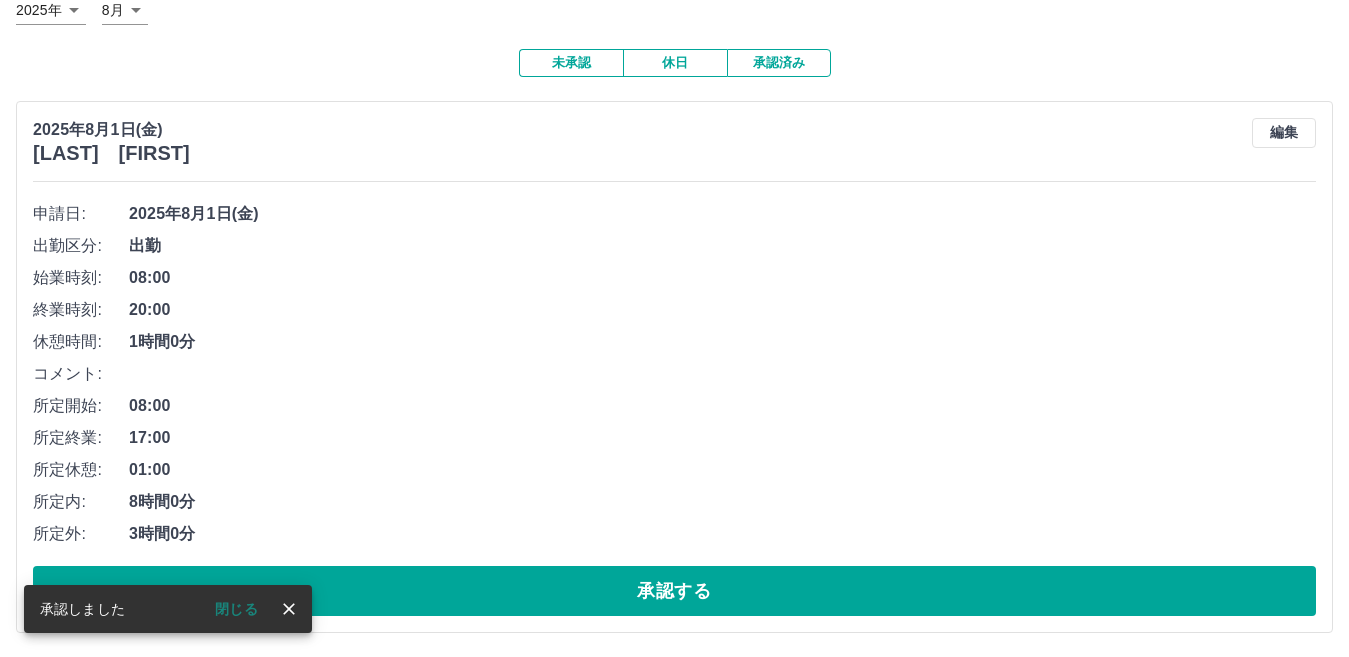 scroll, scrollTop: 137, scrollLeft: 0, axis: vertical 